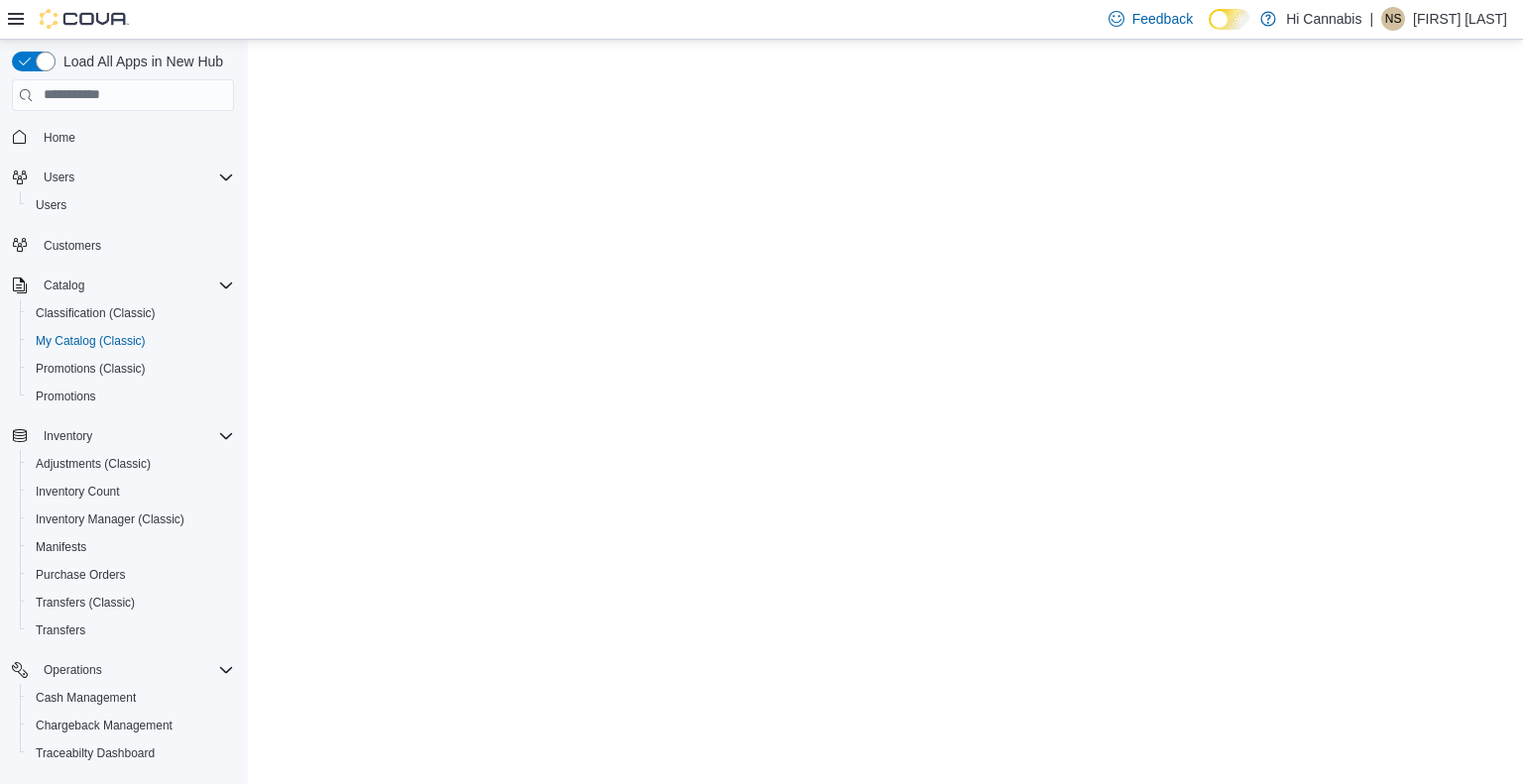 scroll, scrollTop: 0, scrollLeft: 0, axis: both 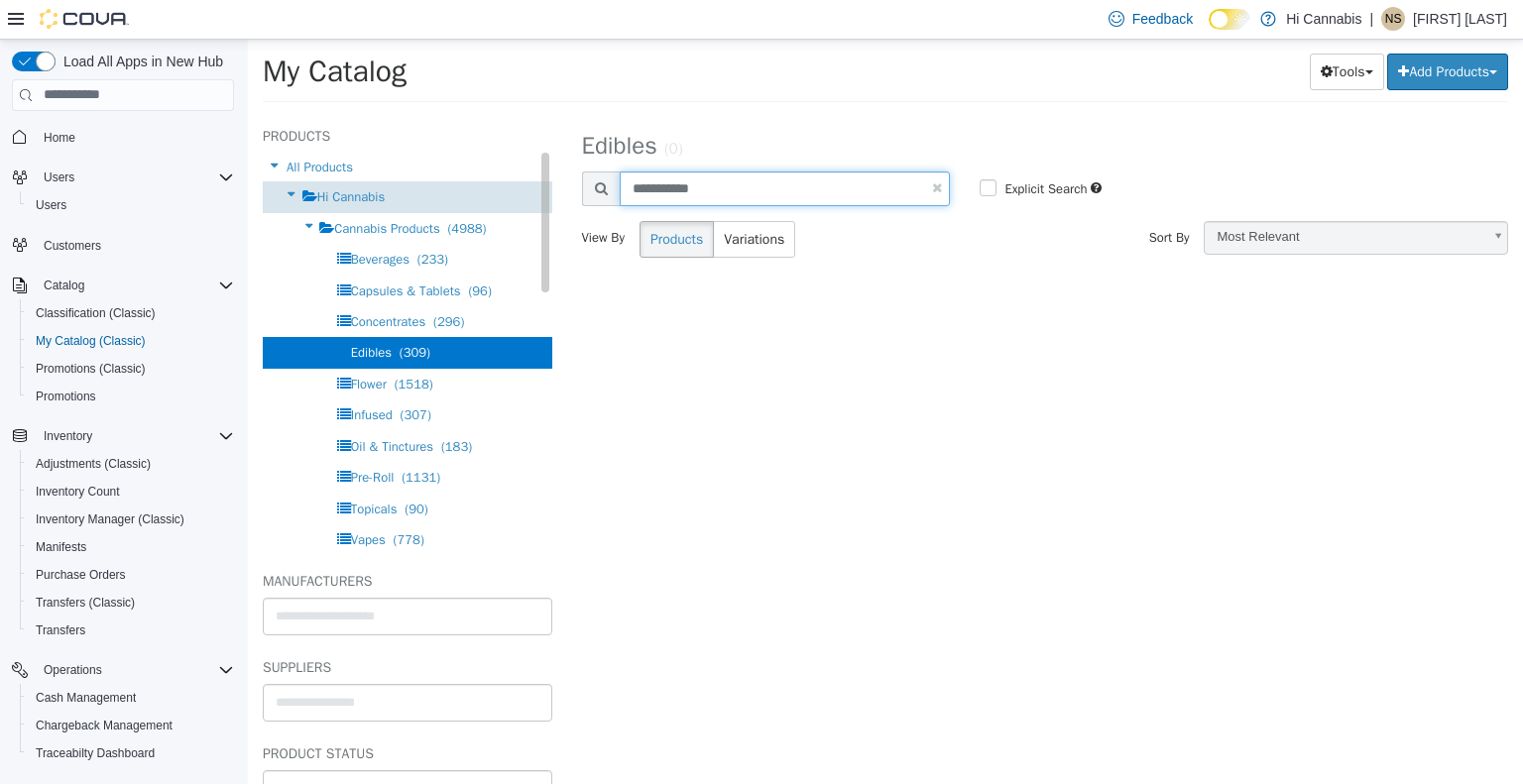 drag, startPoint x: 719, startPoint y: 191, endPoint x: 505, endPoint y: 191, distance: 214 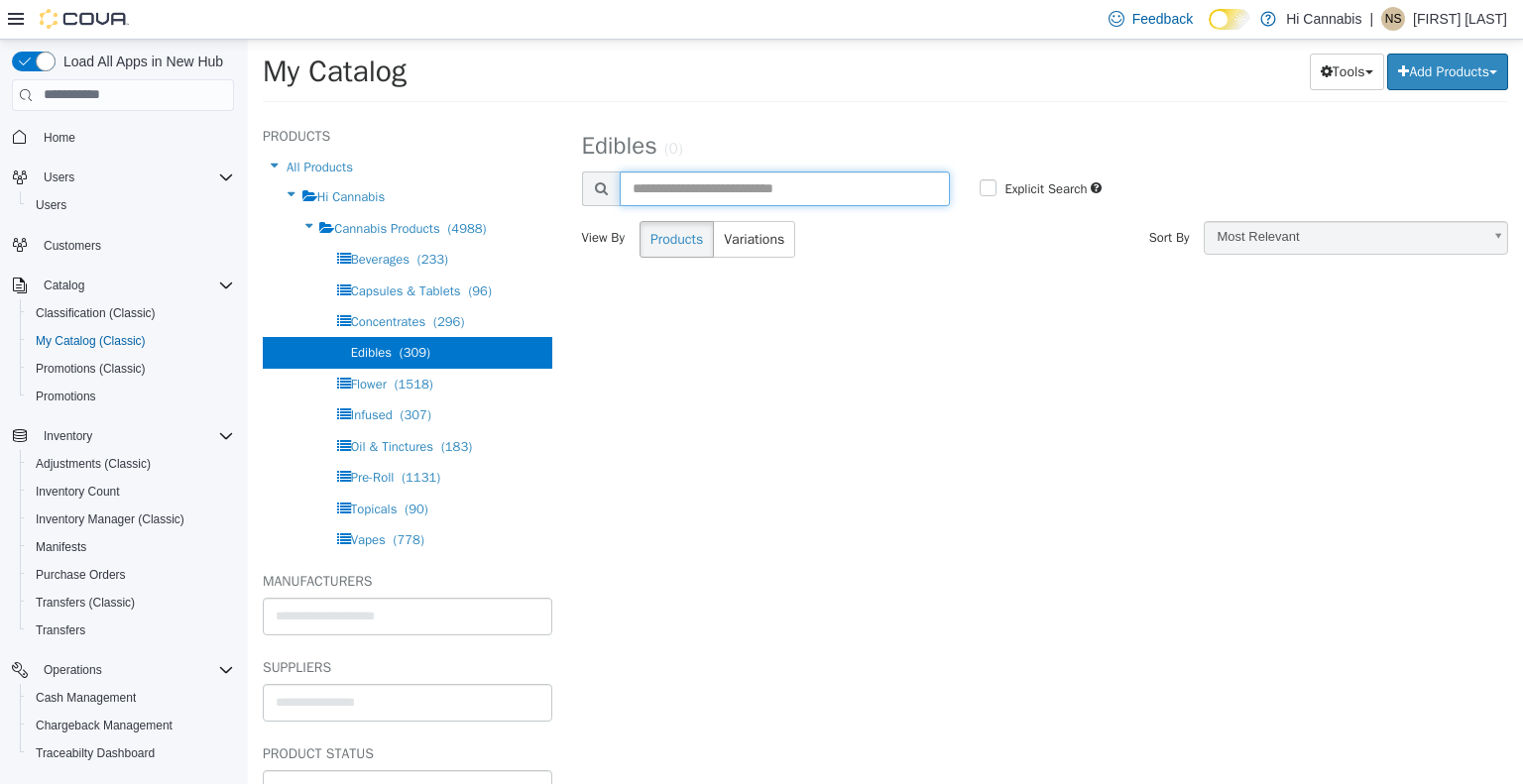 type 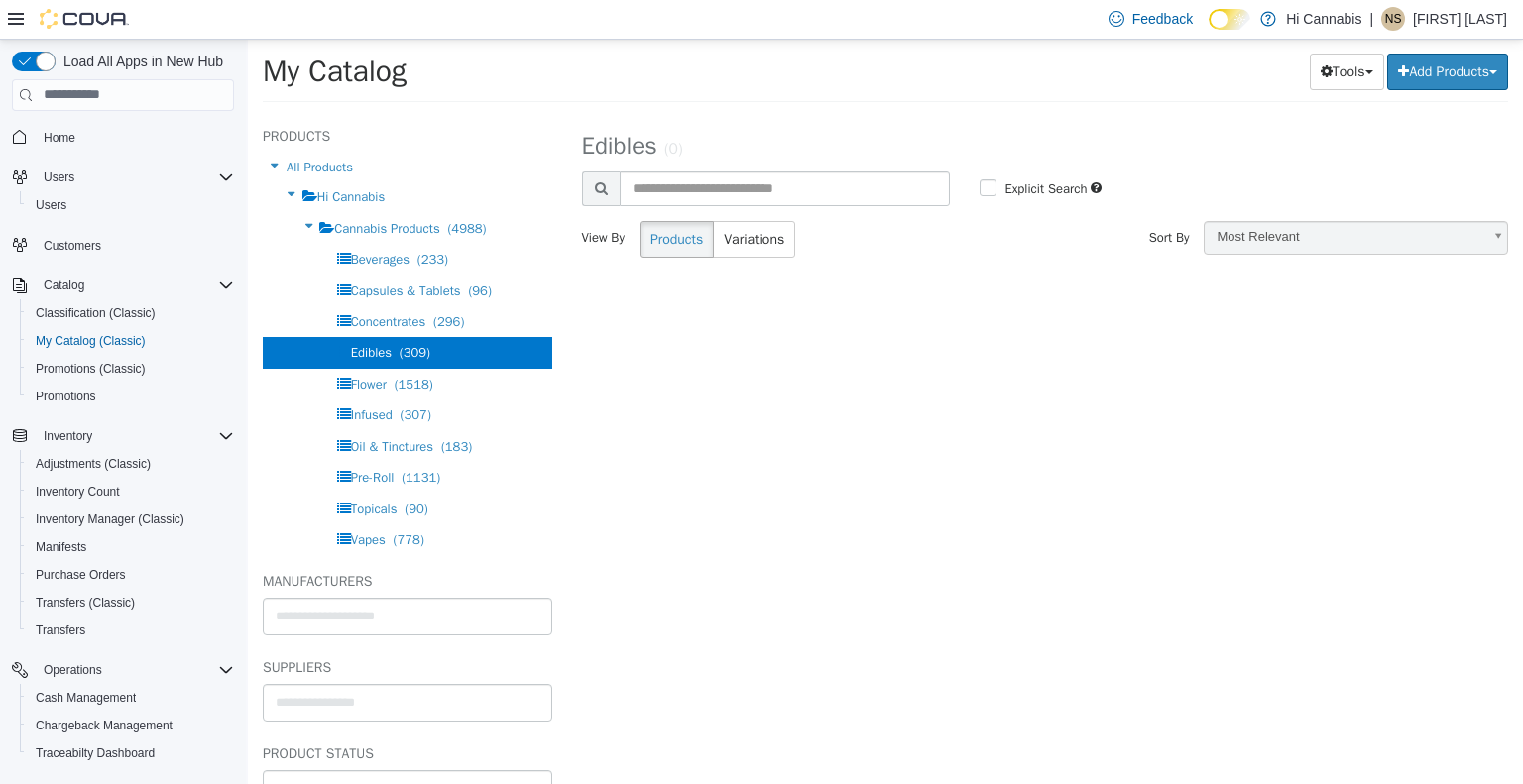 click on "Home" at bounding box center (135, 137) 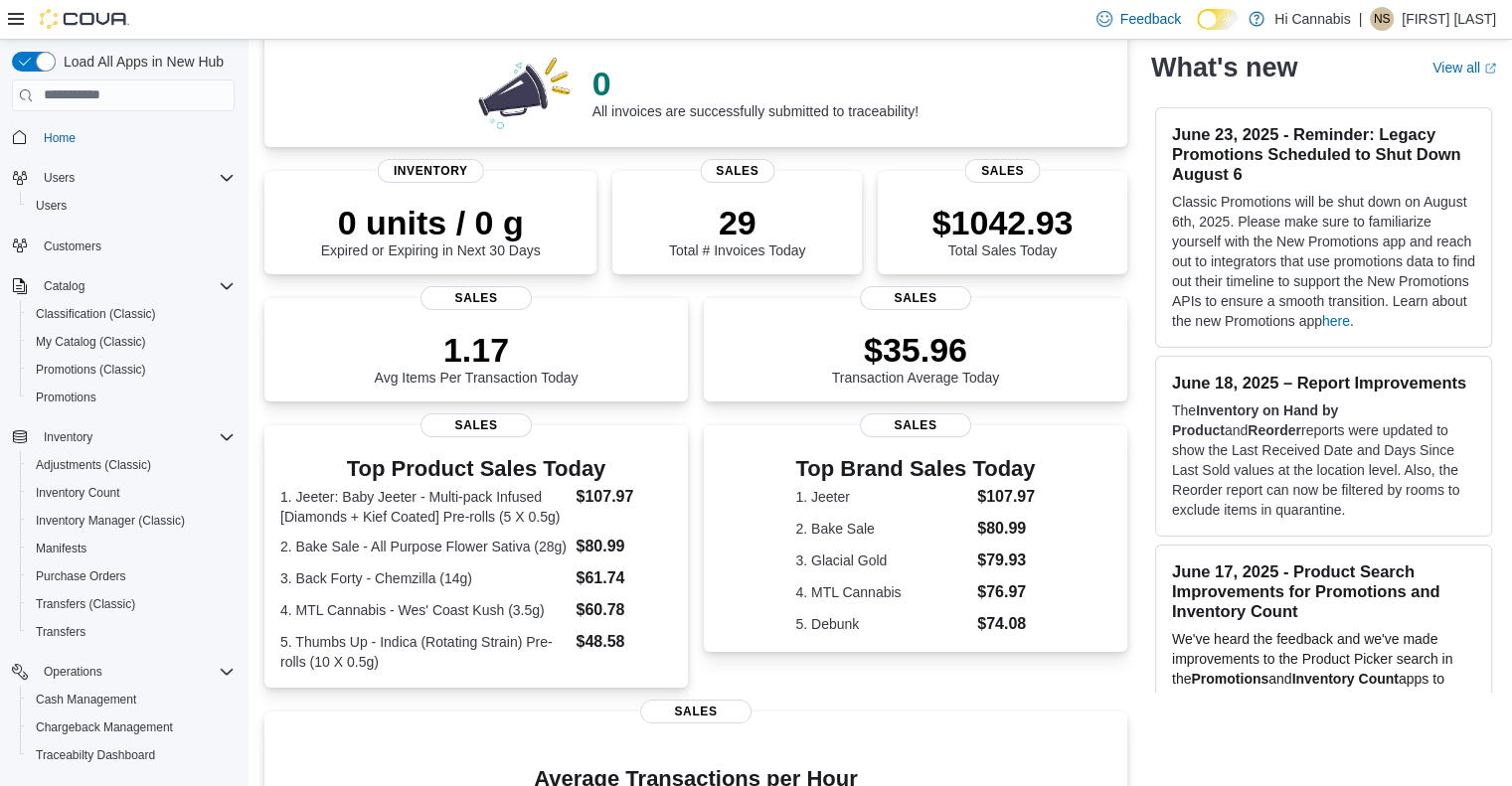 scroll, scrollTop: 199, scrollLeft: 0, axis: vertical 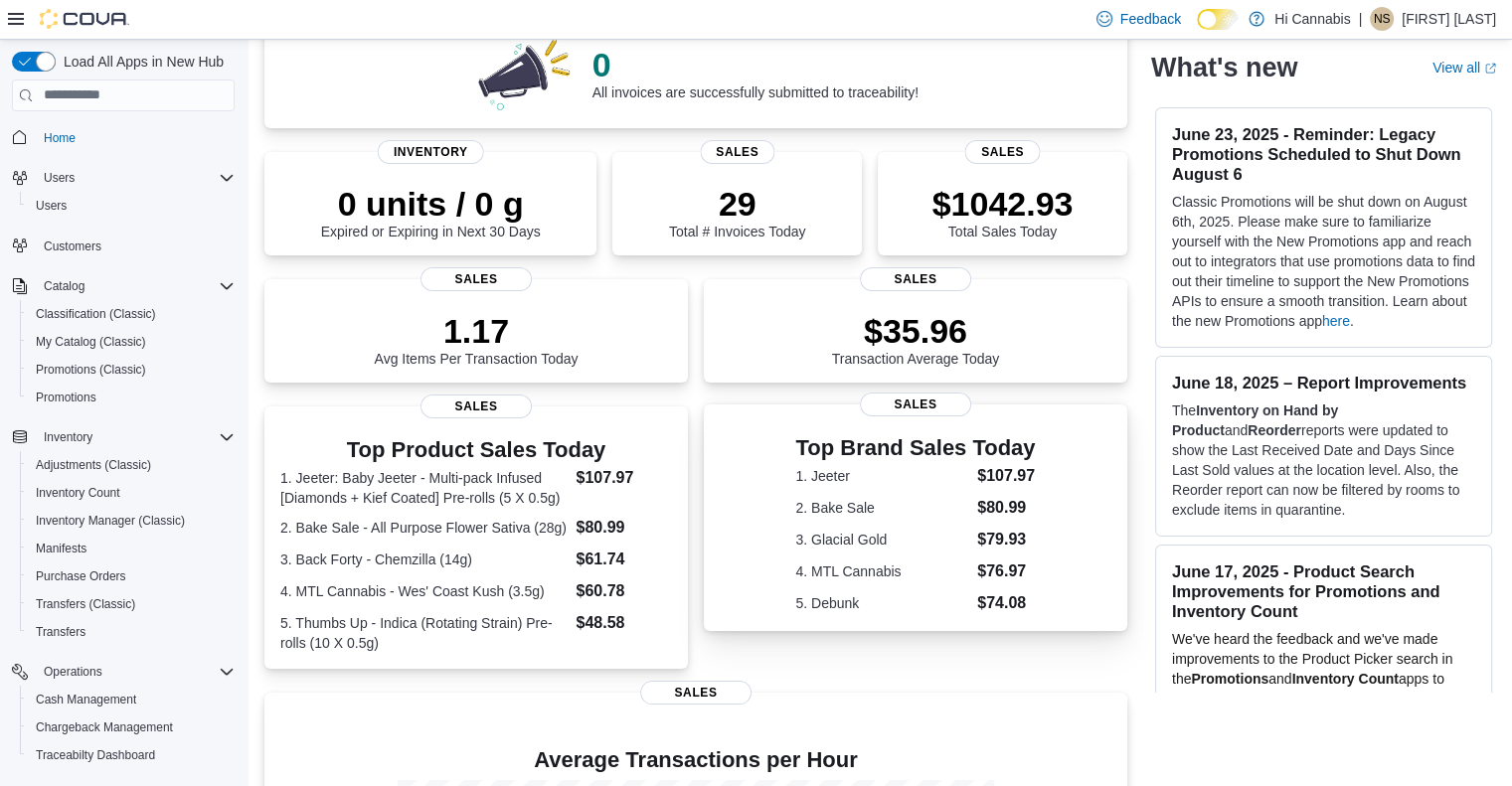 click on "Sales" at bounding box center [916, 404] 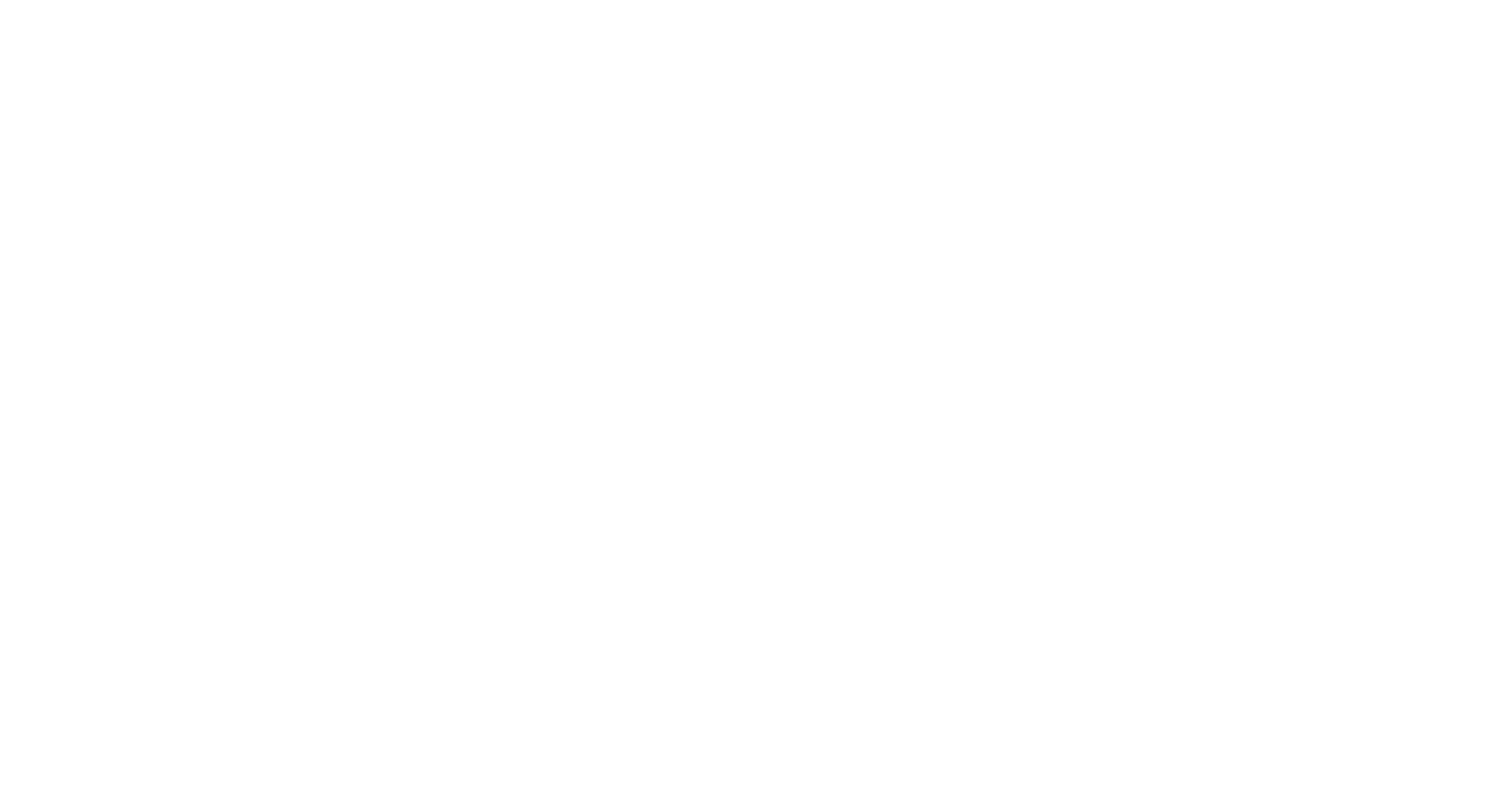scroll, scrollTop: 0, scrollLeft: 0, axis: both 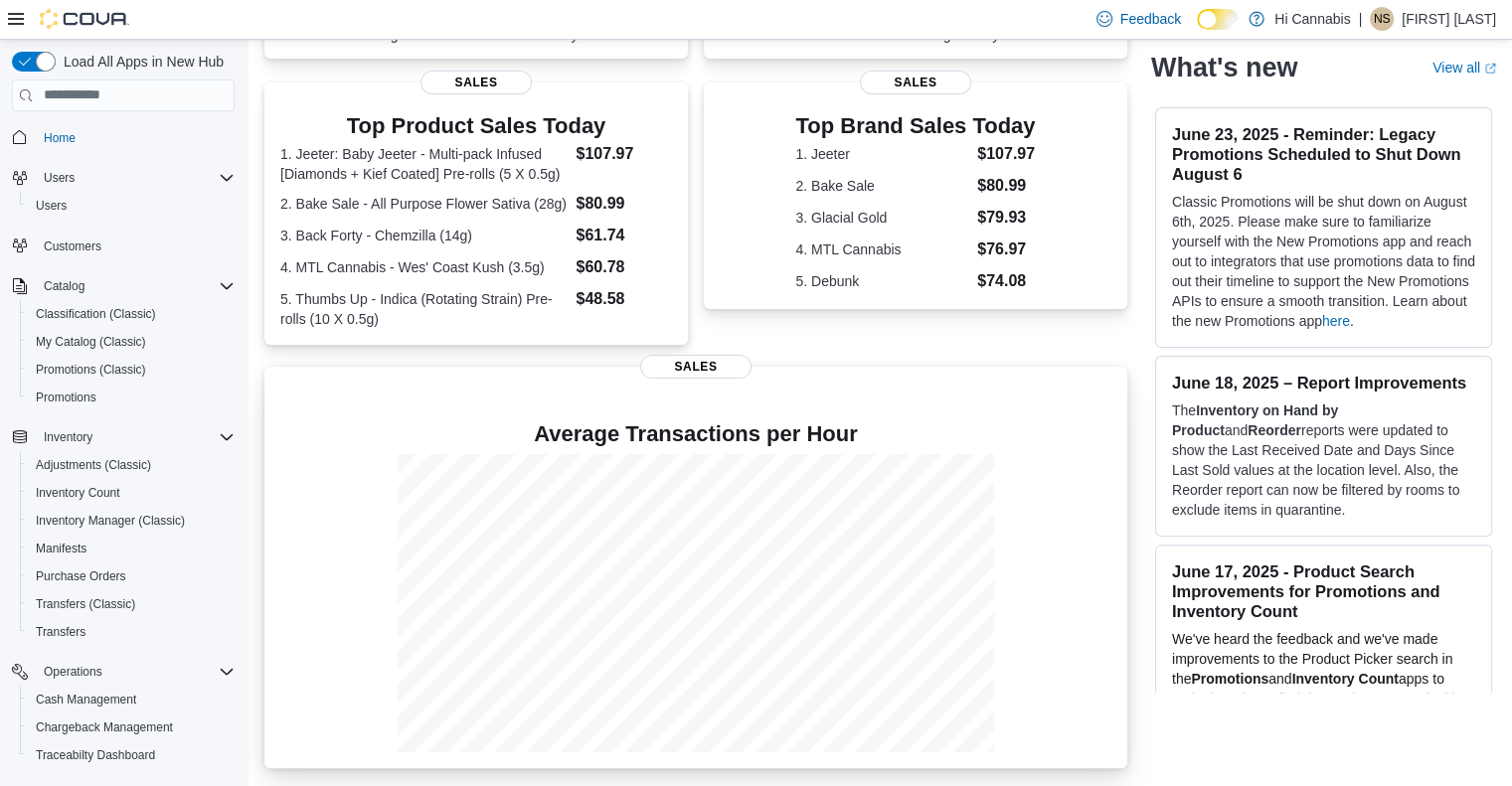 click on "Sales" at bounding box center [696, 367] 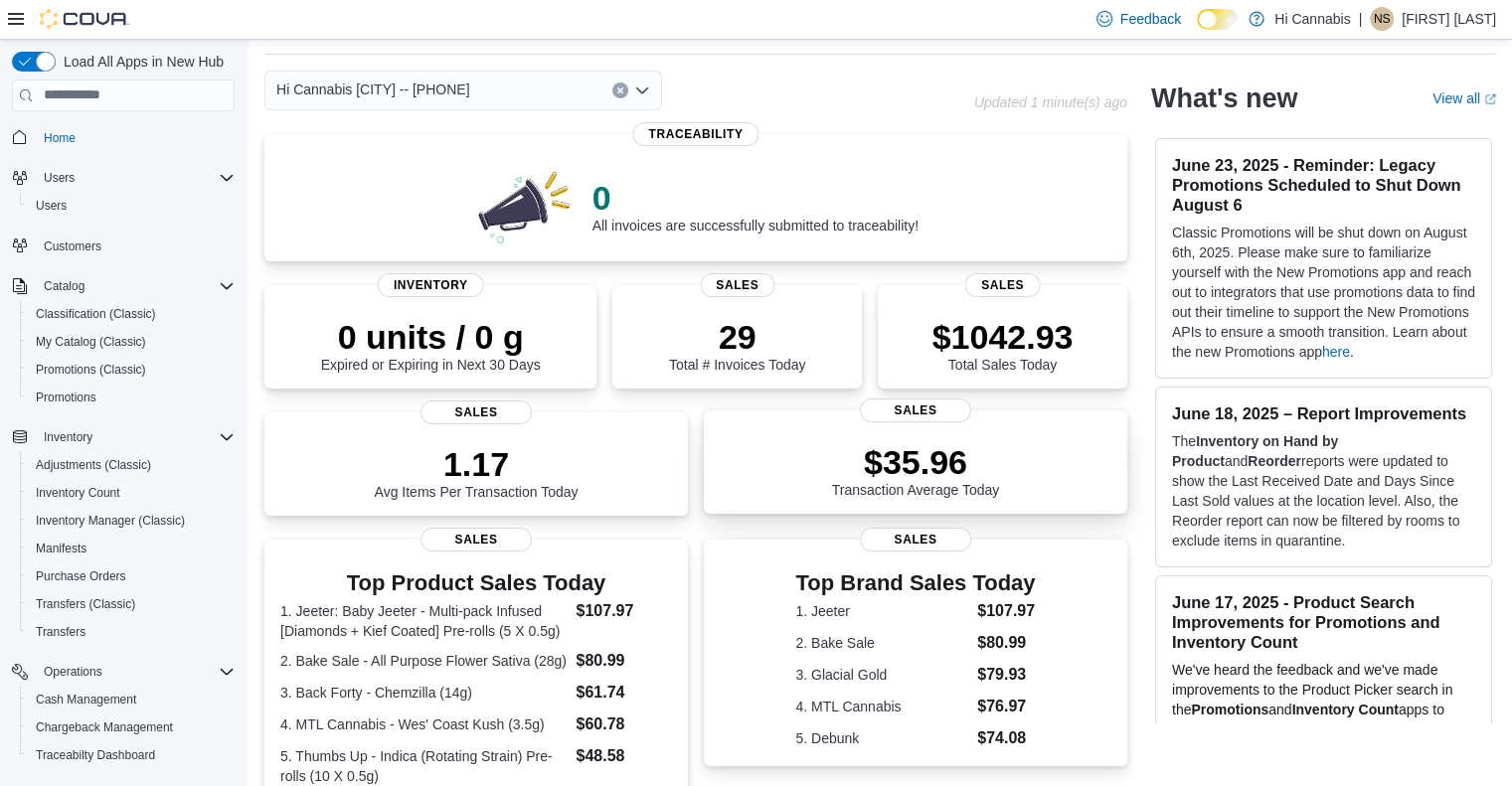 scroll, scrollTop: 0, scrollLeft: 0, axis: both 